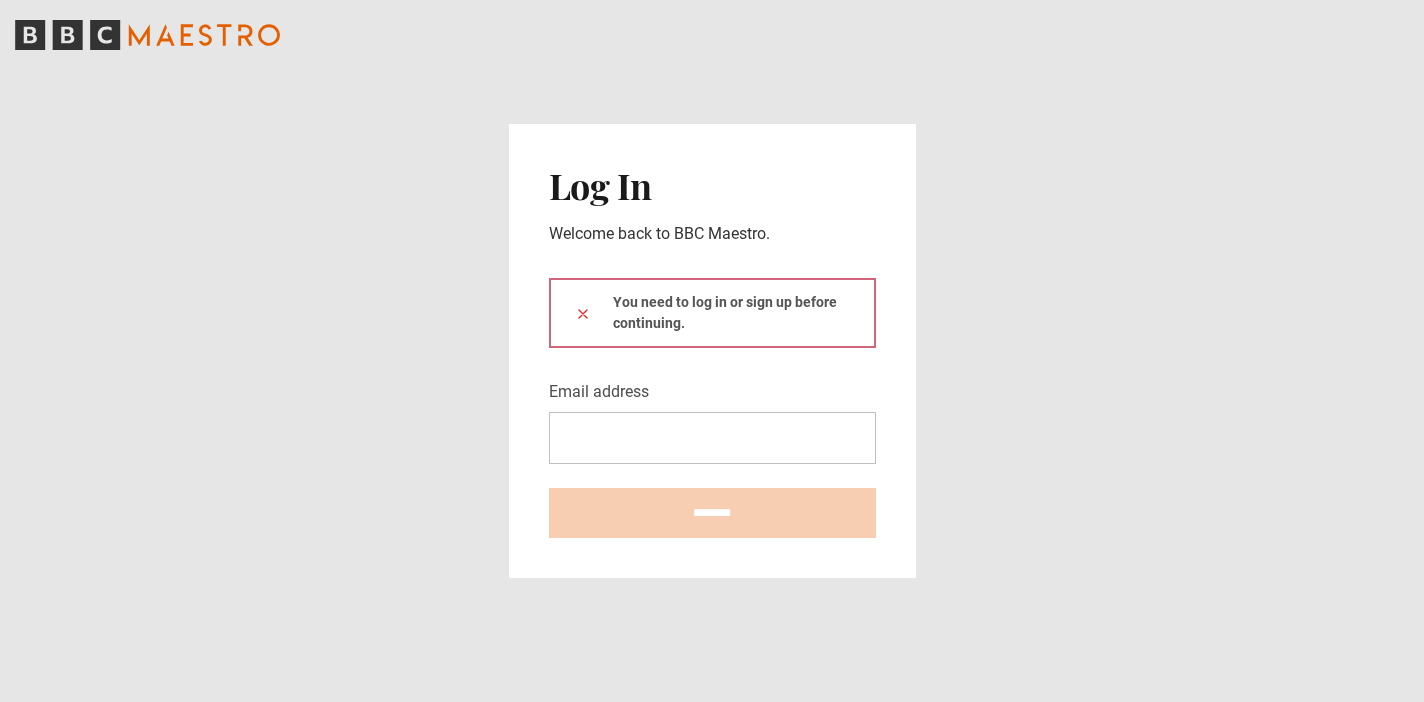 scroll, scrollTop: 0, scrollLeft: 0, axis: both 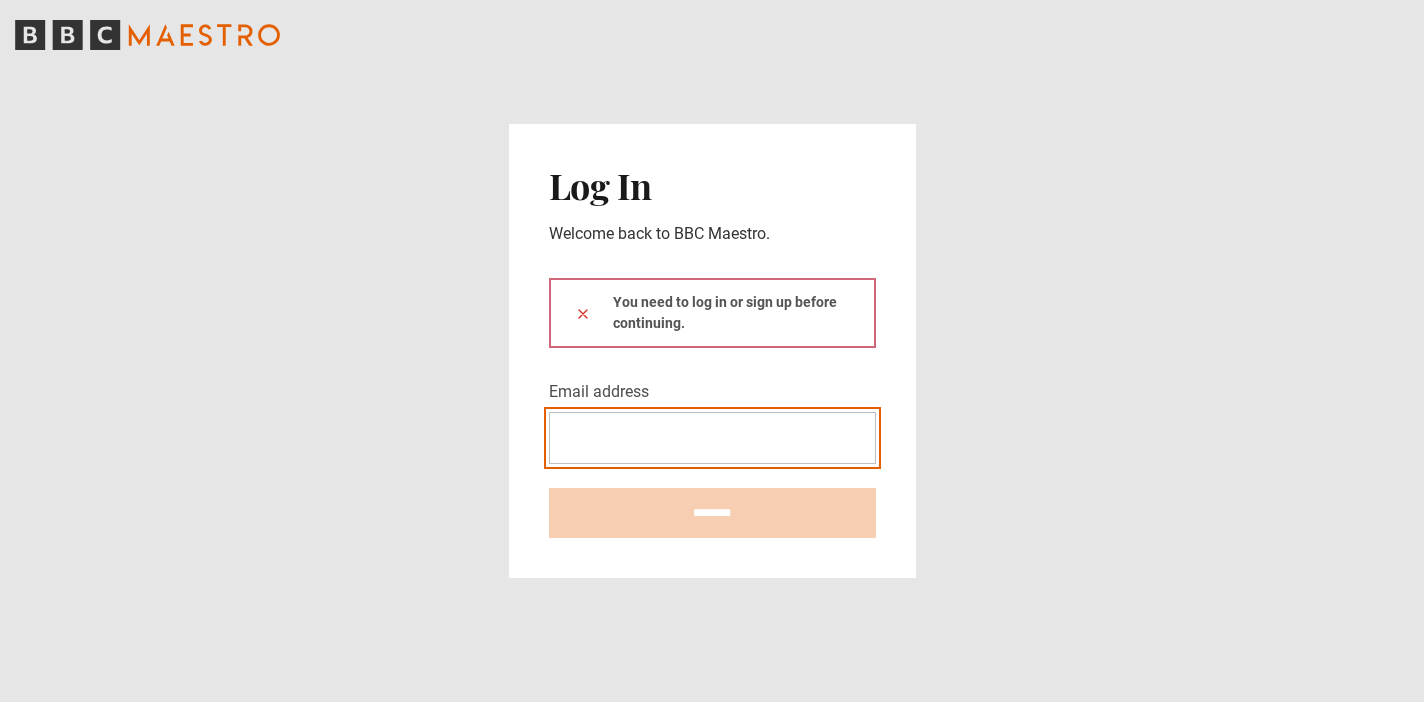 type on "**********" 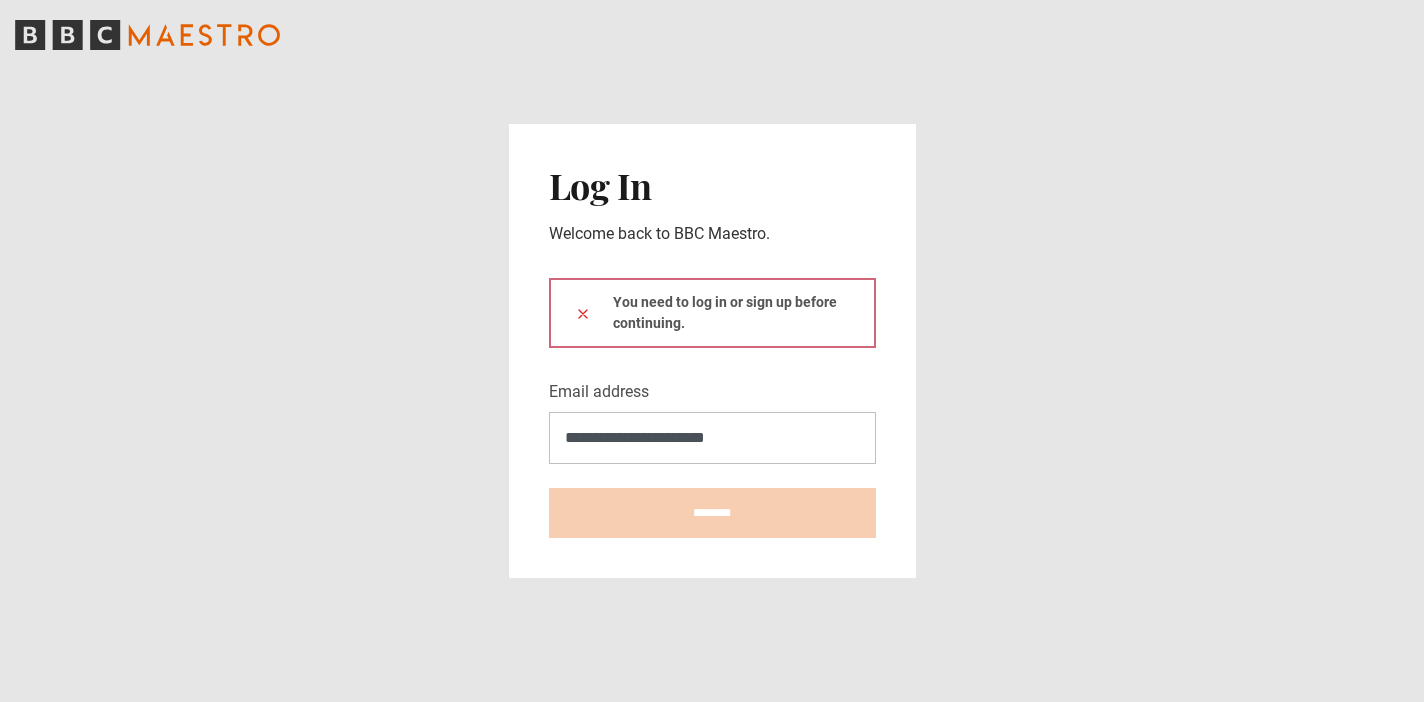 click at bounding box center (583, 313) 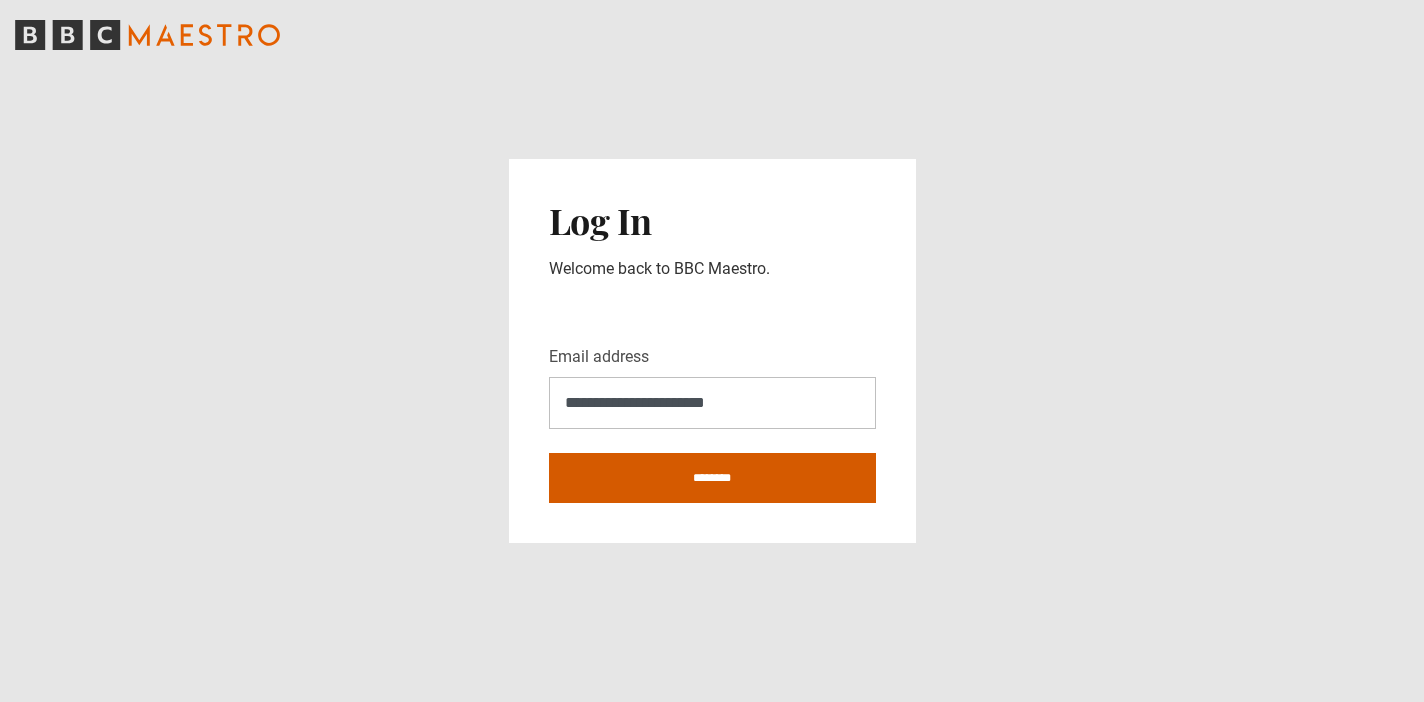 click on "********" at bounding box center (712, 478) 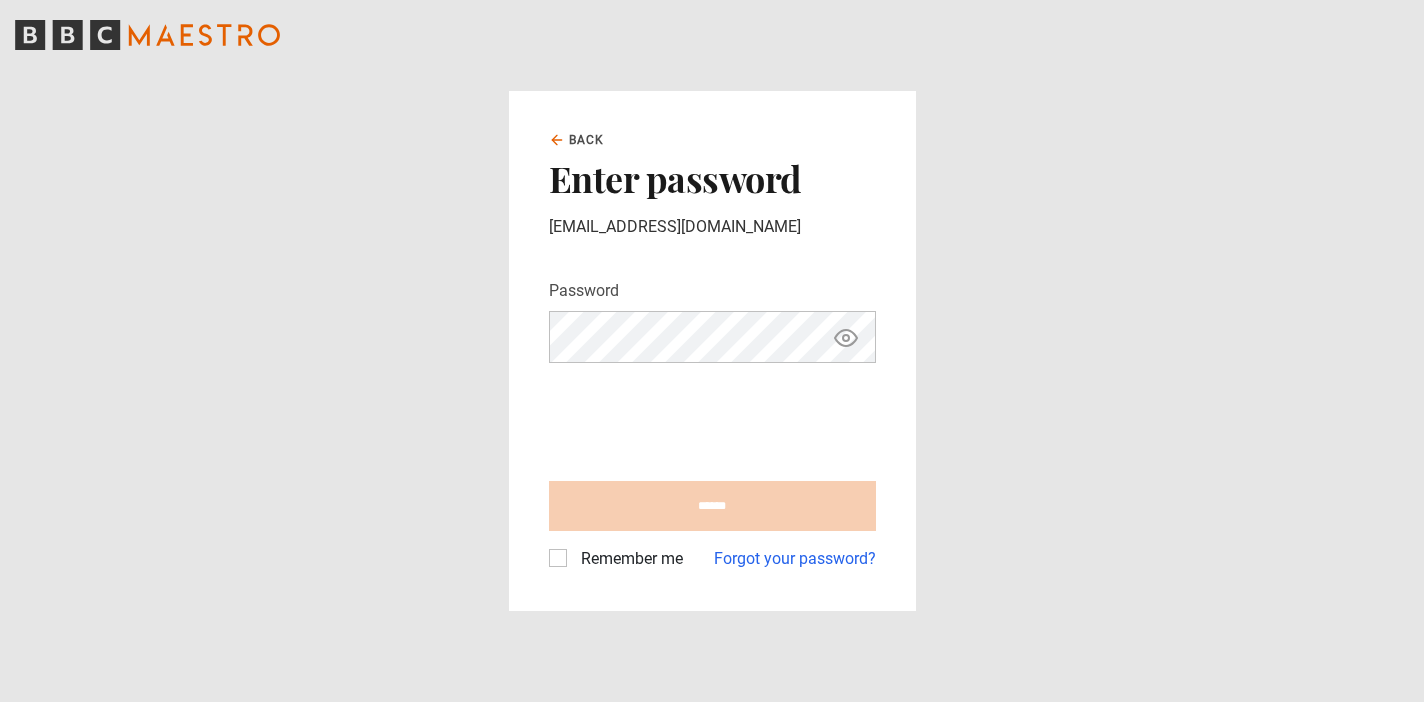 scroll, scrollTop: 0, scrollLeft: 0, axis: both 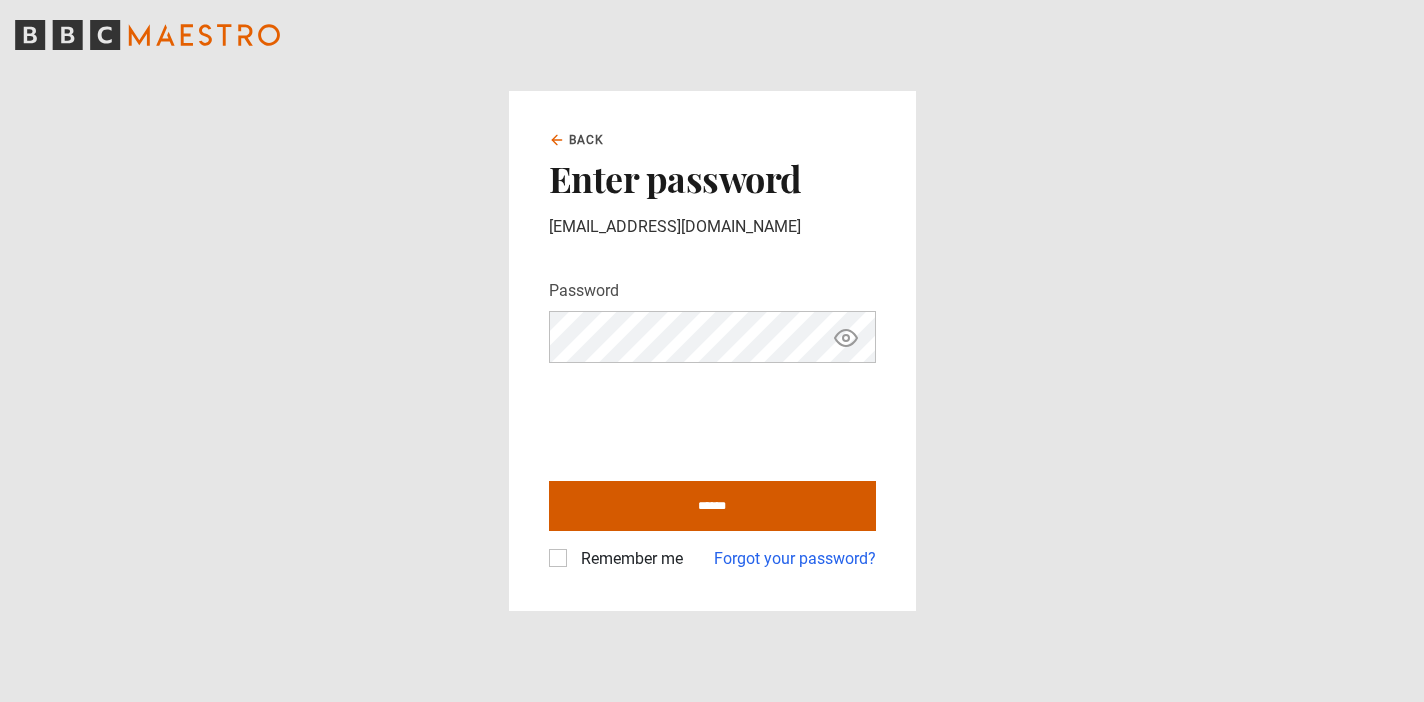click on "******" at bounding box center [712, 506] 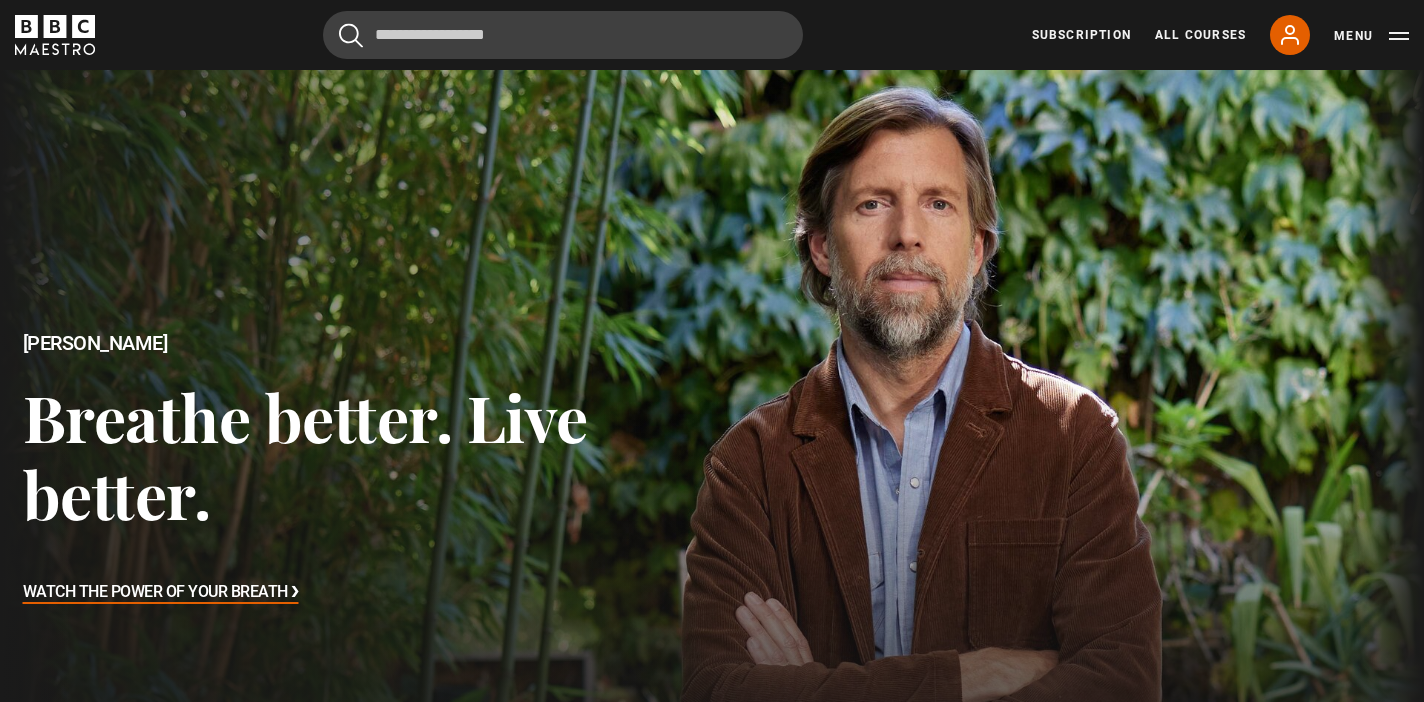 scroll, scrollTop: 0, scrollLeft: 0, axis: both 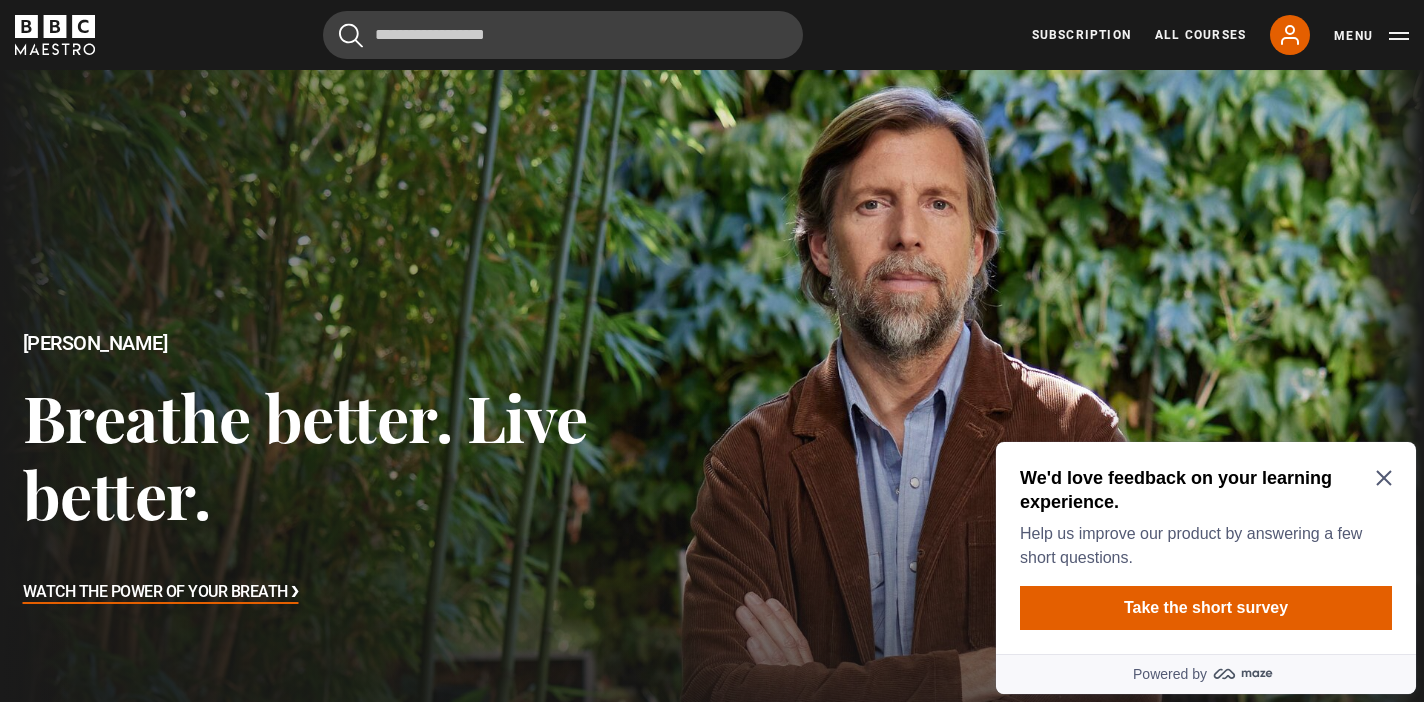 click 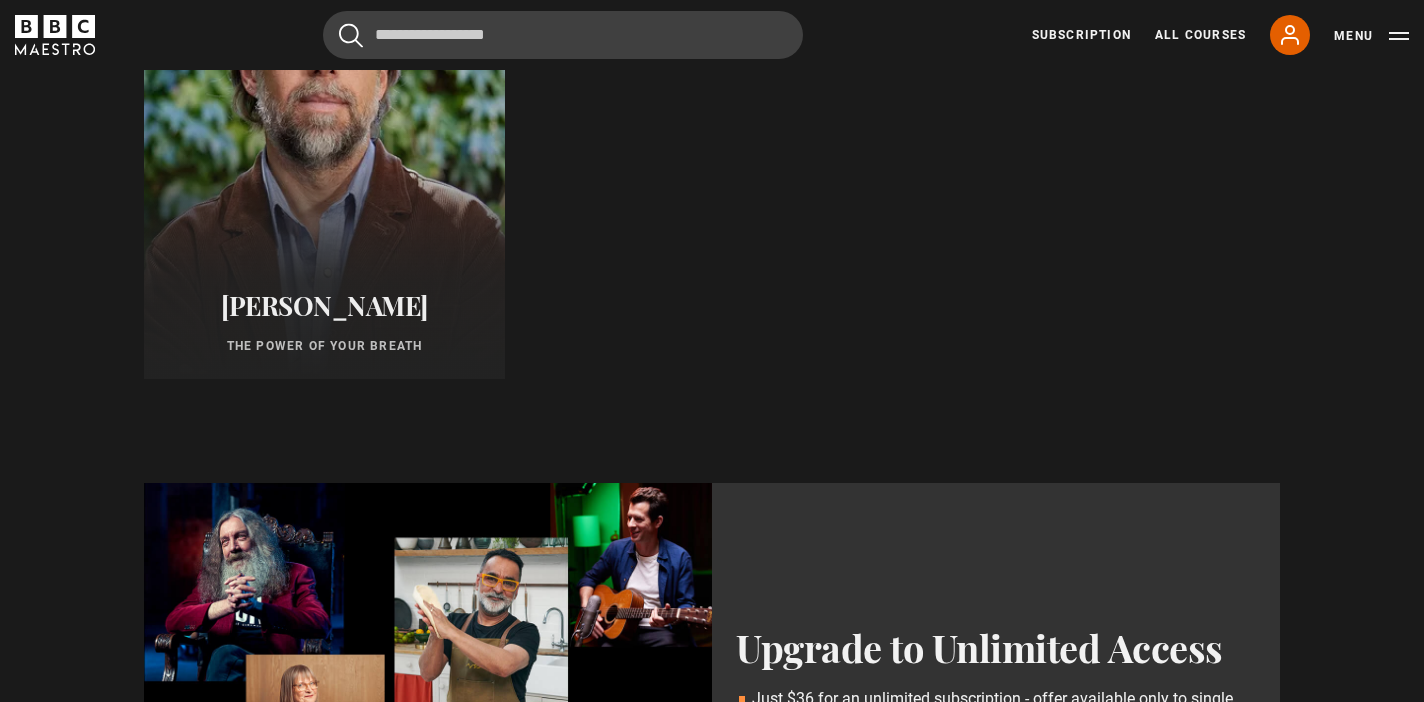 scroll, scrollTop: 1292, scrollLeft: 0, axis: vertical 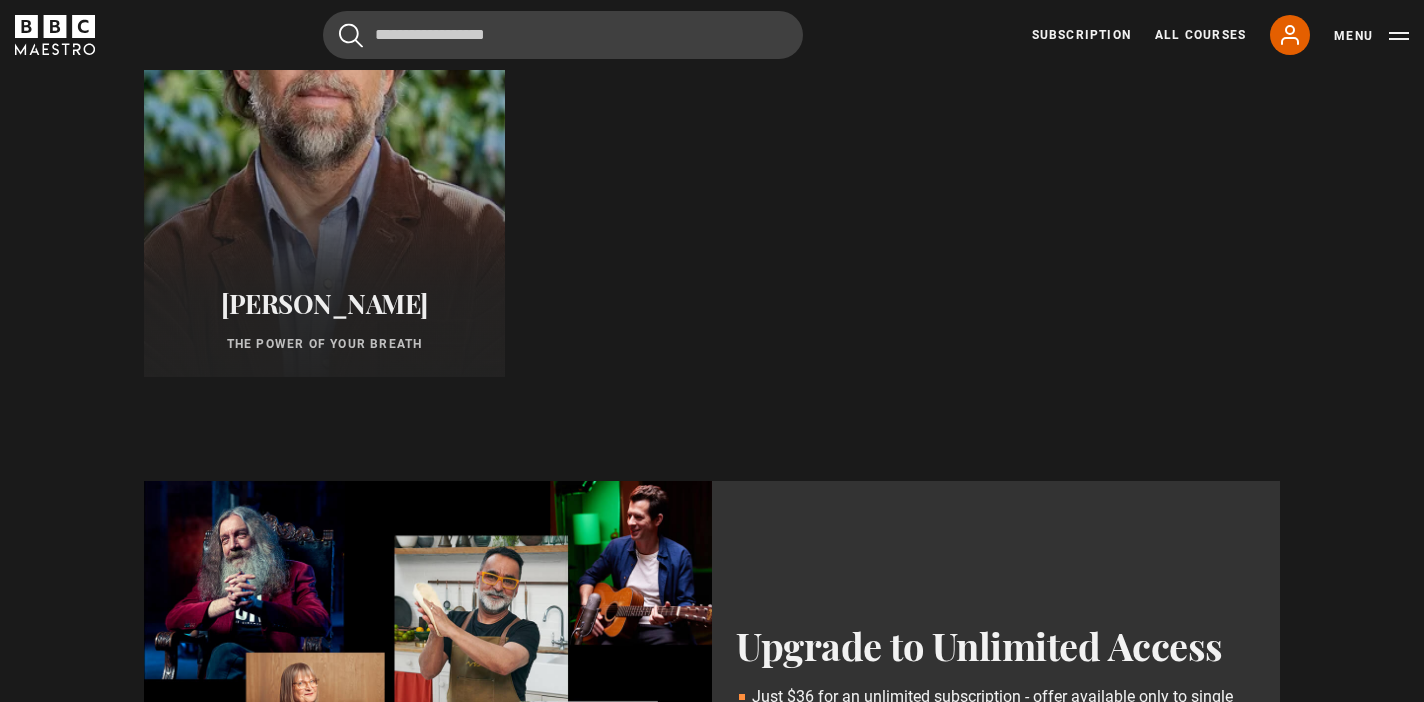 click at bounding box center [324, 137] 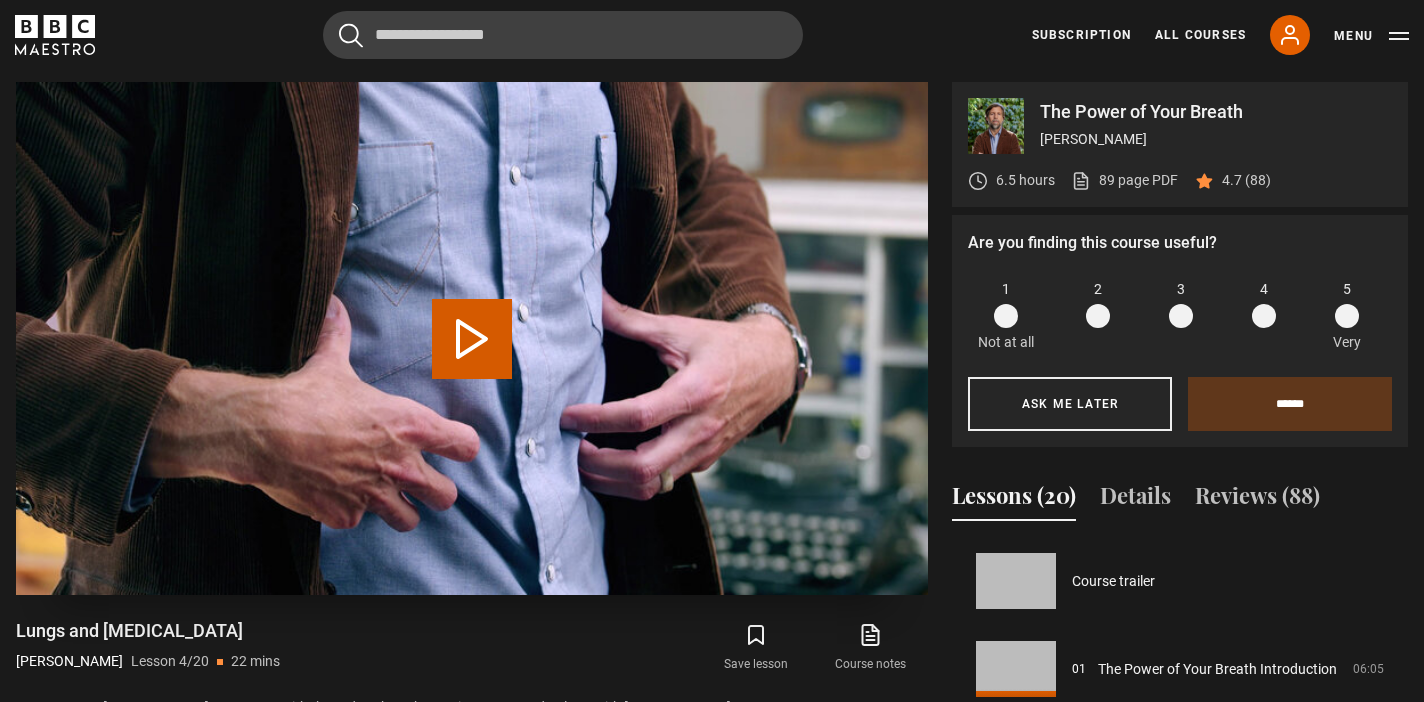 scroll, scrollTop: 0, scrollLeft: 0, axis: both 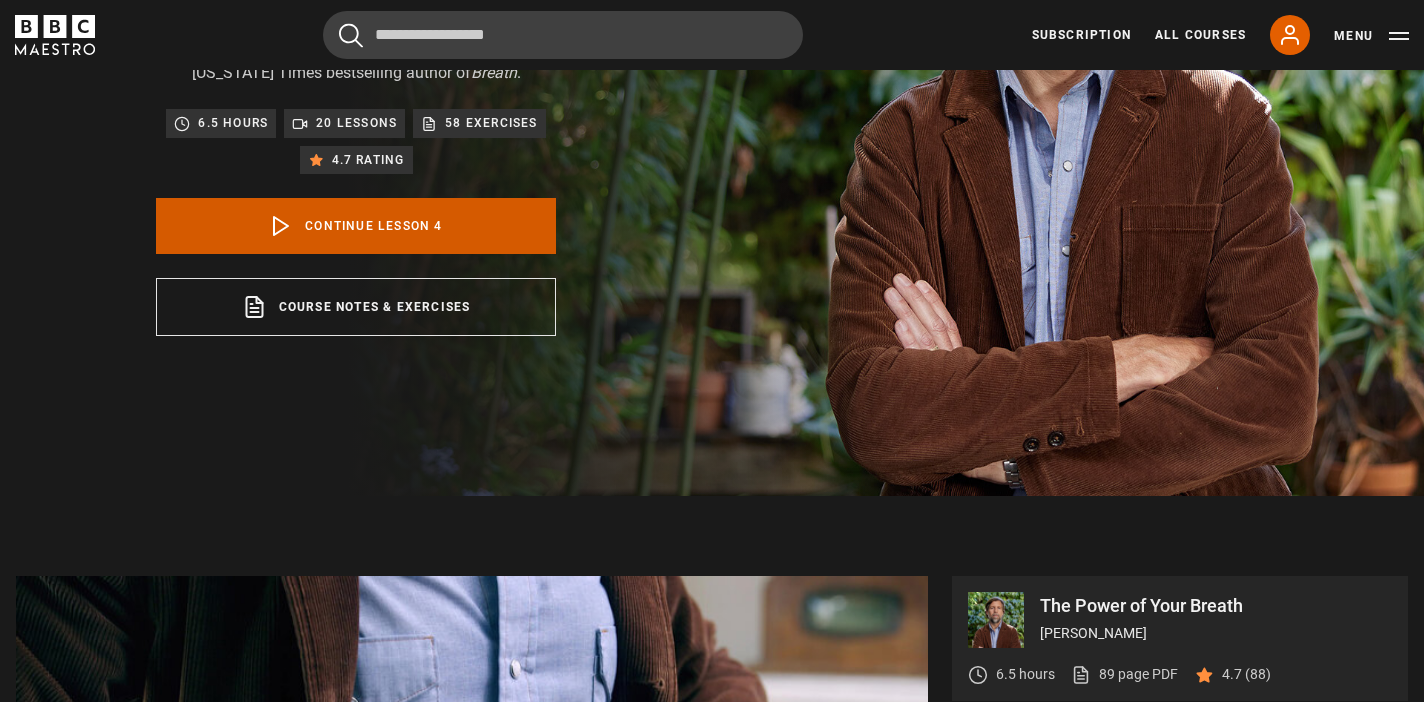 click on "Continue lesson 4" at bounding box center [356, 226] 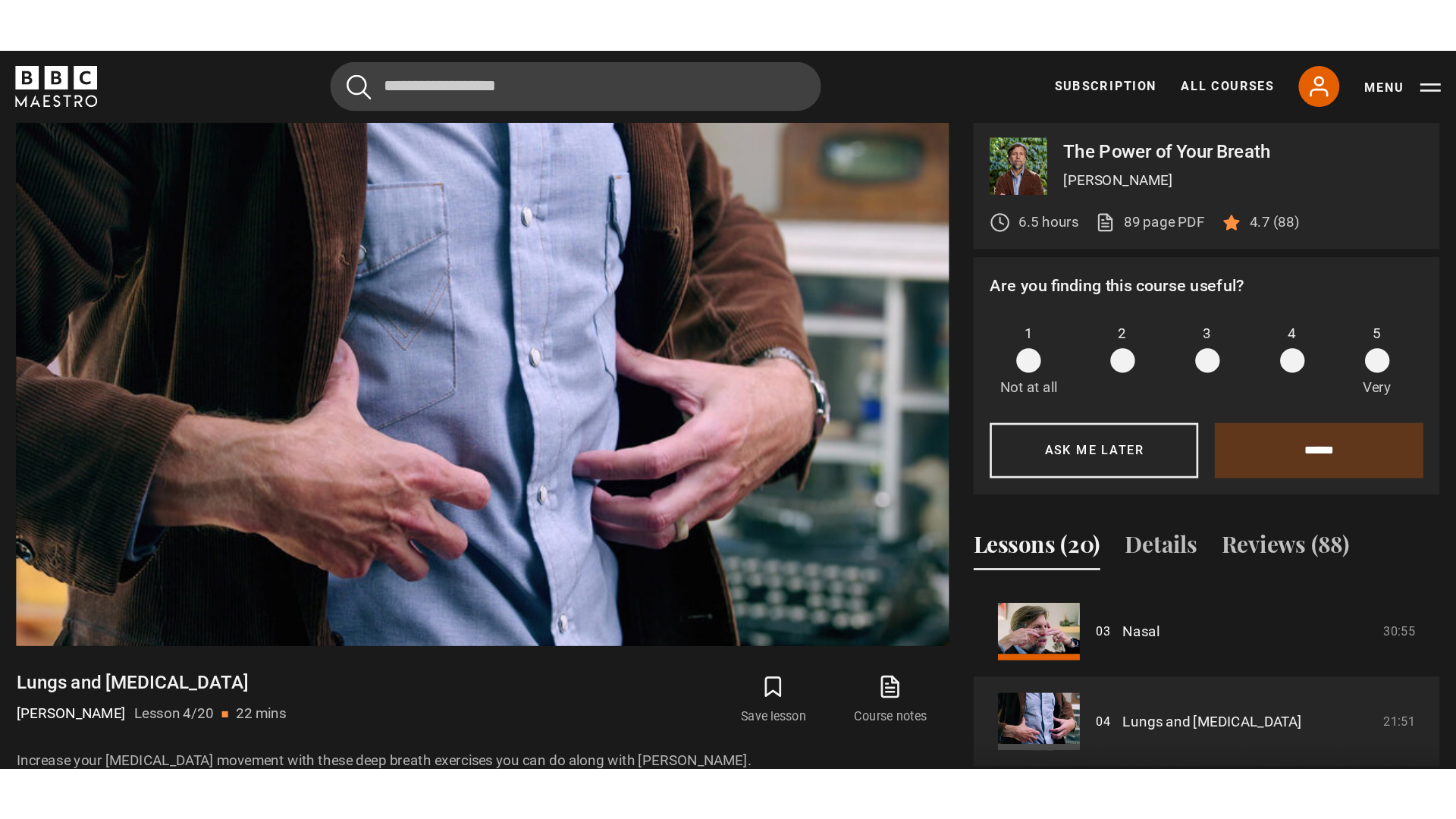scroll, scrollTop: 617, scrollLeft: 0, axis: vertical 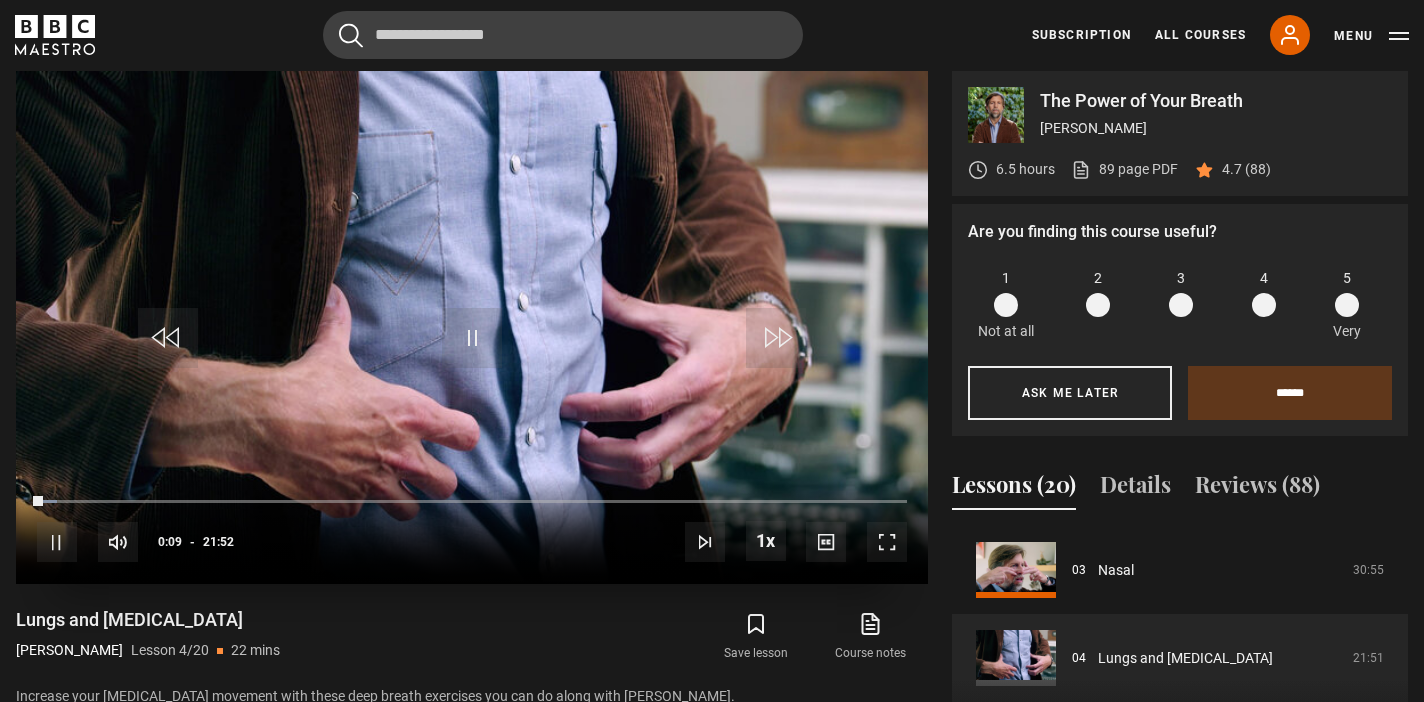 click at bounding box center (57, 542) 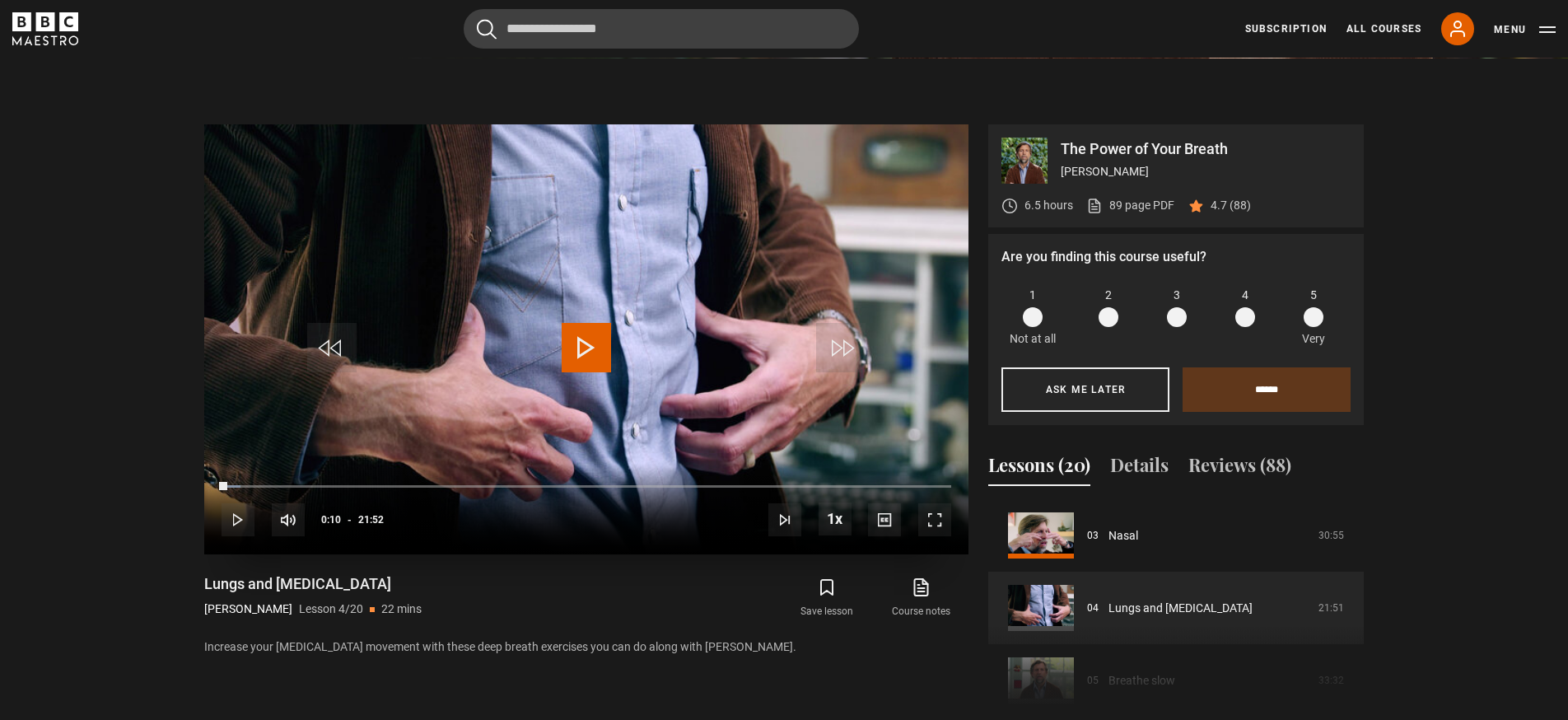 click at bounding box center [586, 348] 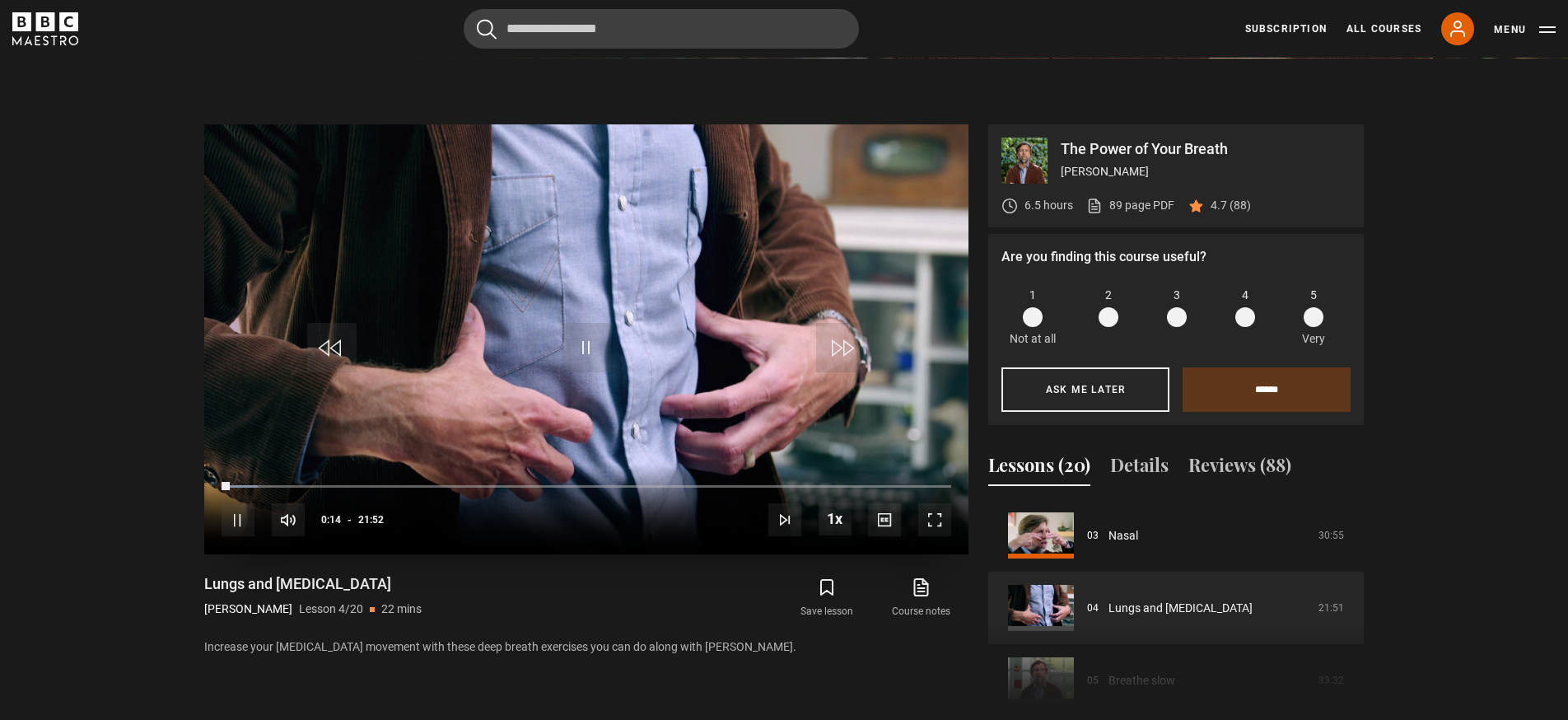 click at bounding box center [935, 520] 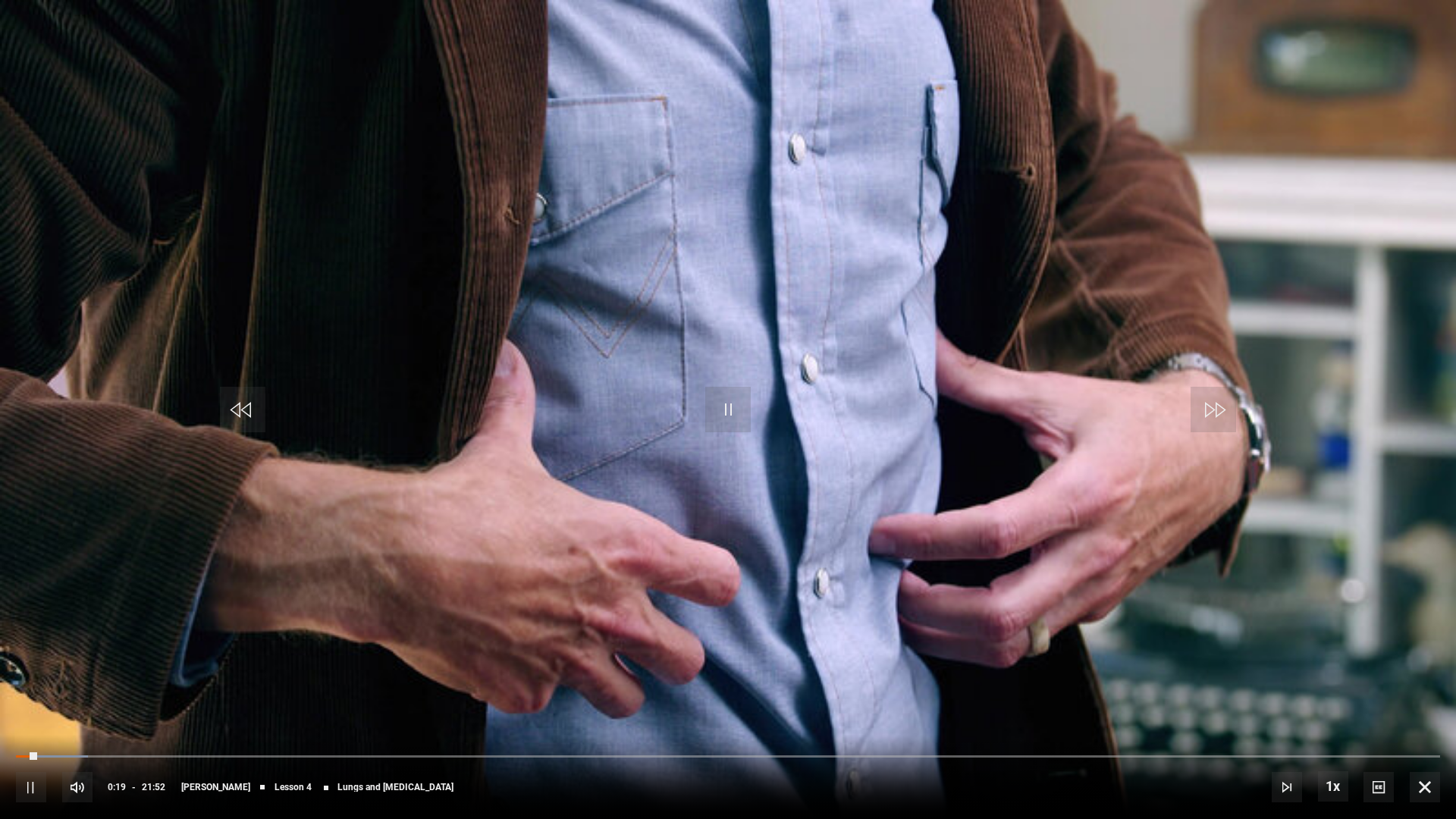 click at bounding box center (31, 787) 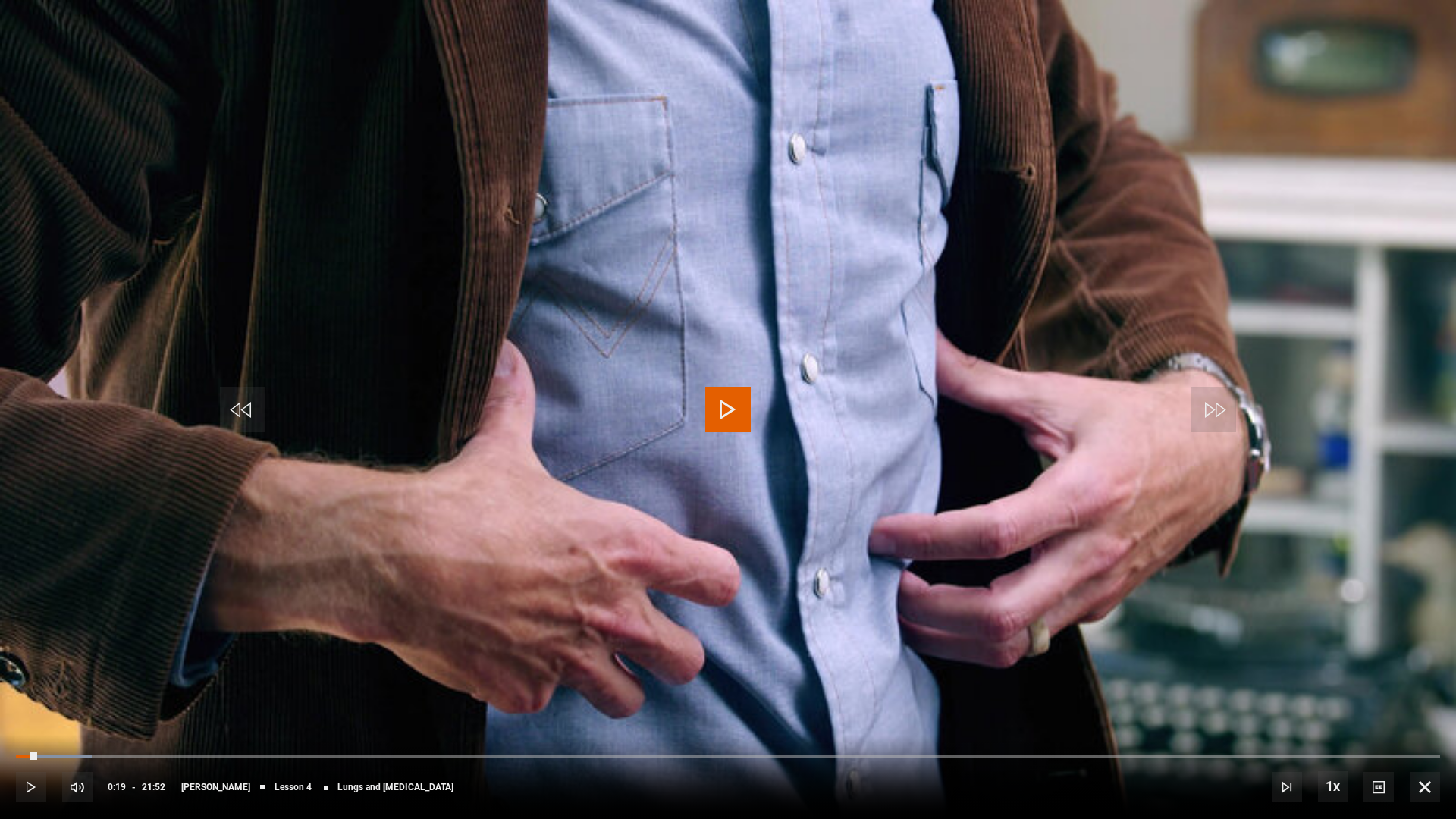 click at bounding box center (31, 787) 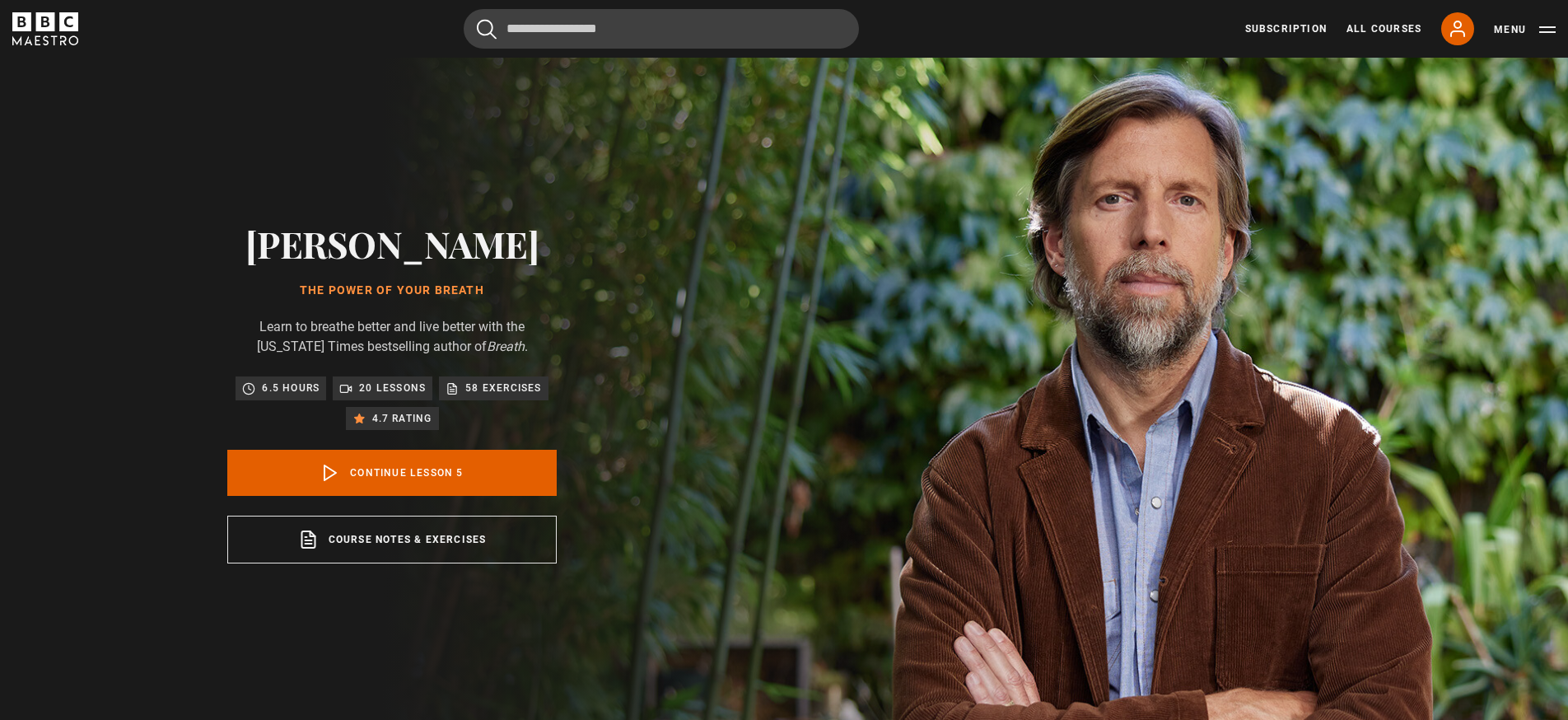 scroll, scrollTop: 728, scrollLeft: 0, axis: vertical 